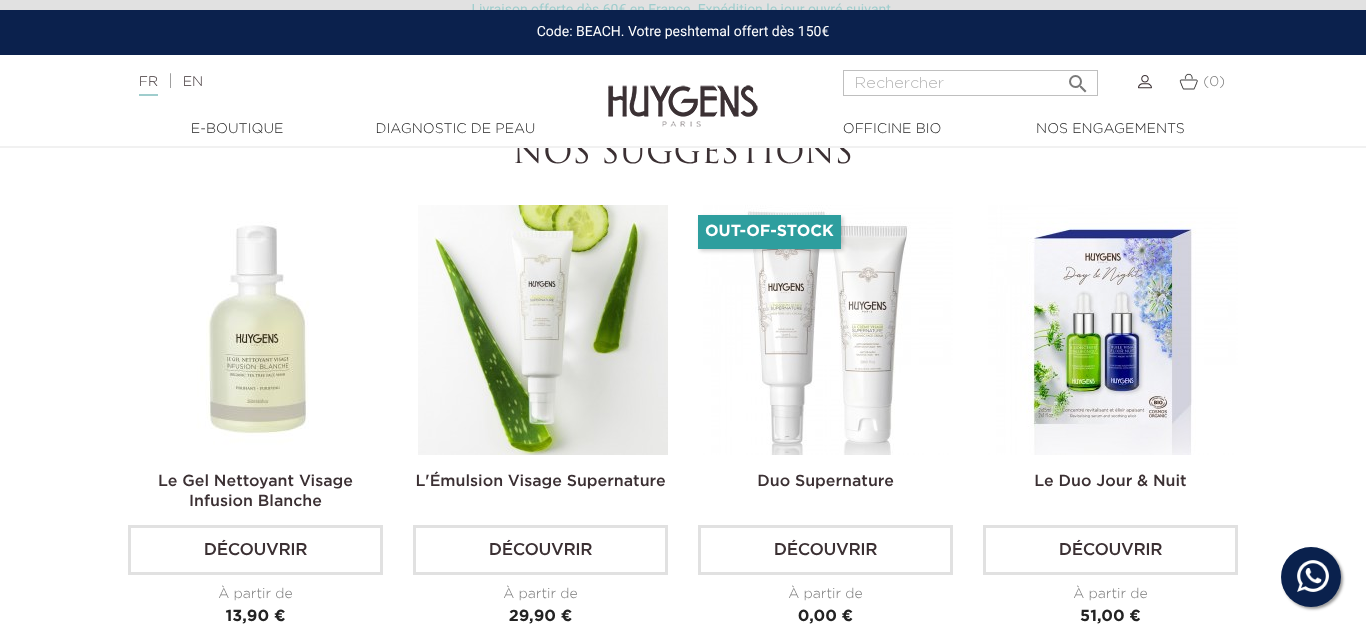 scroll, scrollTop: 3006, scrollLeft: 0, axis: vertical 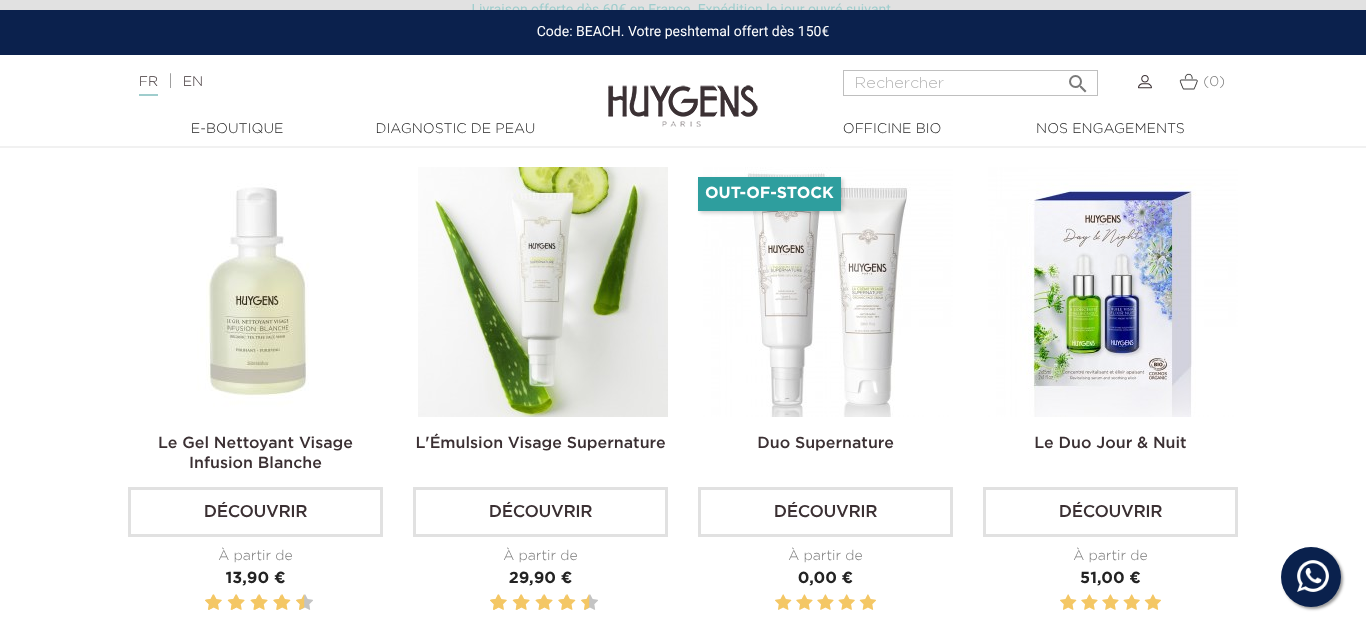 click on "Duo Supernature" at bounding box center (825, 444) 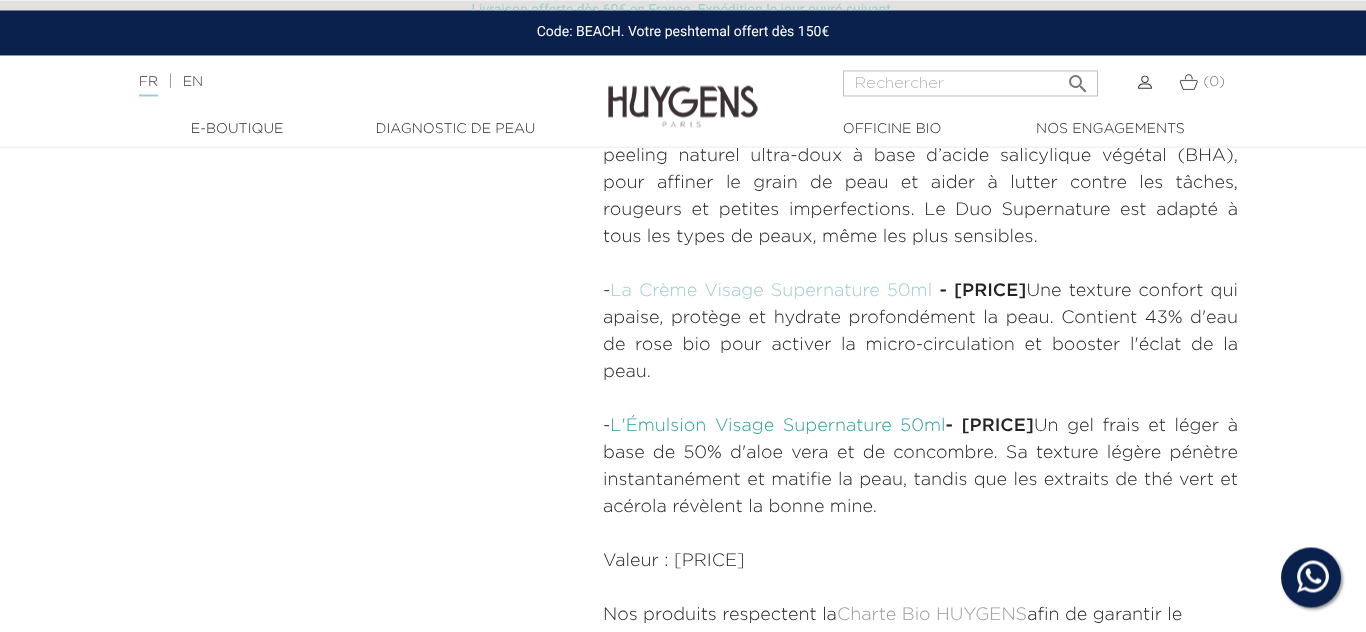 scroll, scrollTop: 836, scrollLeft: 0, axis: vertical 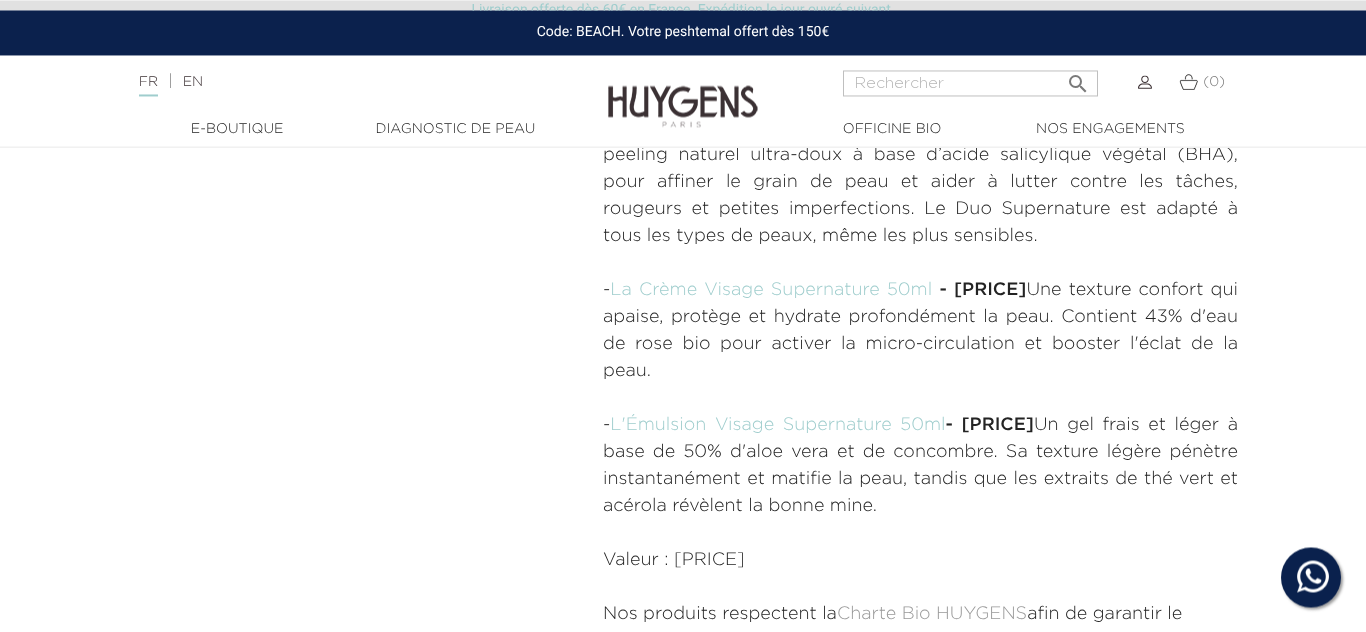 click on "-  La Crème Visage Supernature 50ml   -   [PRICE]  Une texture confort qui apaise, protège et hydrate profondément la peau. Contient 43% d'eau de rose bio pour activer la micro-circulation et booster l'éclat de la peau." at bounding box center [920, 331] 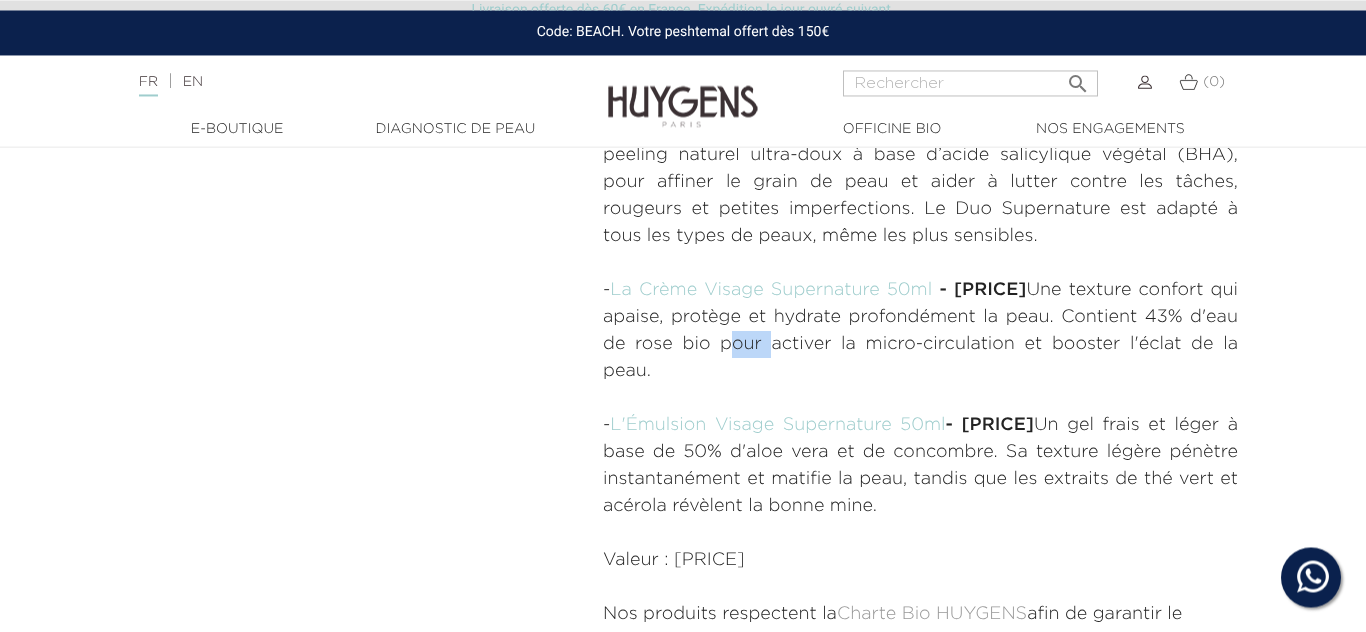 click on "-  La Crème Visage Supernature 50ml   -   [PRICE]  Une texture confort qui apaise, protège et hydrate profondément la peau. Contient 43% d'eau de rose bio pour activer la micro-circulation et booster l'éclat de la peau." at bounding box center [920, 331] 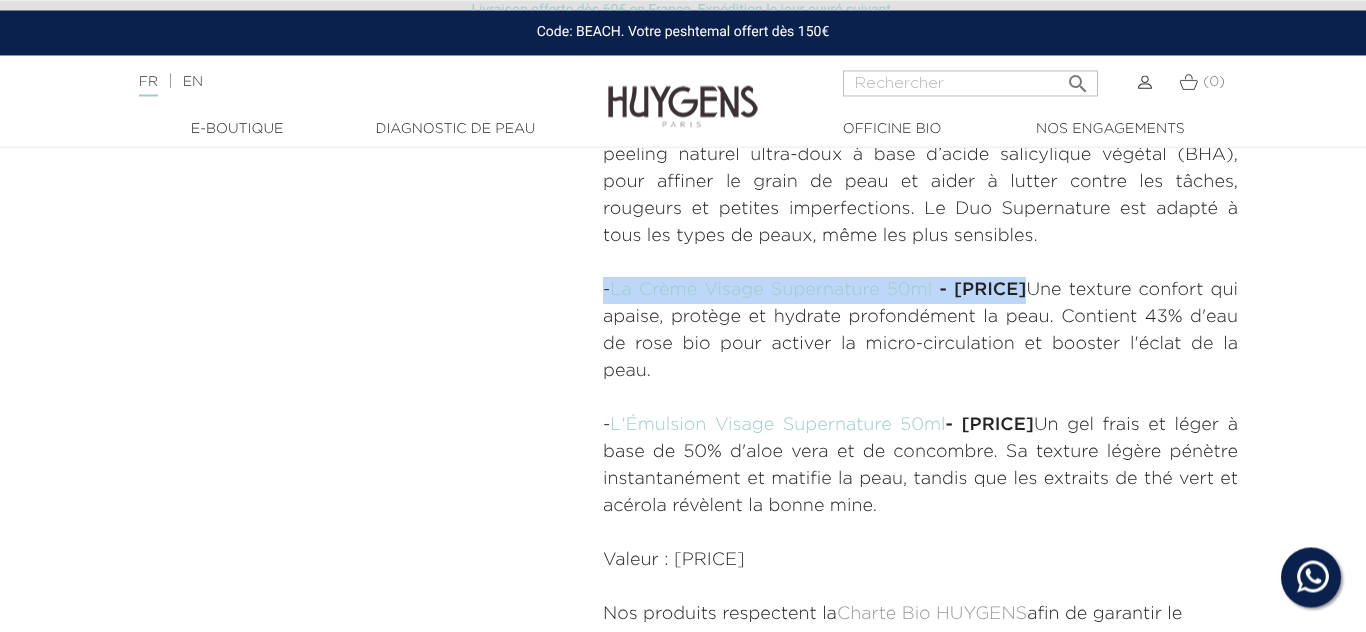 click on "-  La Crème Visage Supernature 50ml   -   [PRICE]  Une texture confort qui apaise, protège et hydrate profondément la peau. Contient 43% d'eau de rose bio pour activer la micro-circulation et booster l'éclat de la peau." at bounding box center [920, 331] 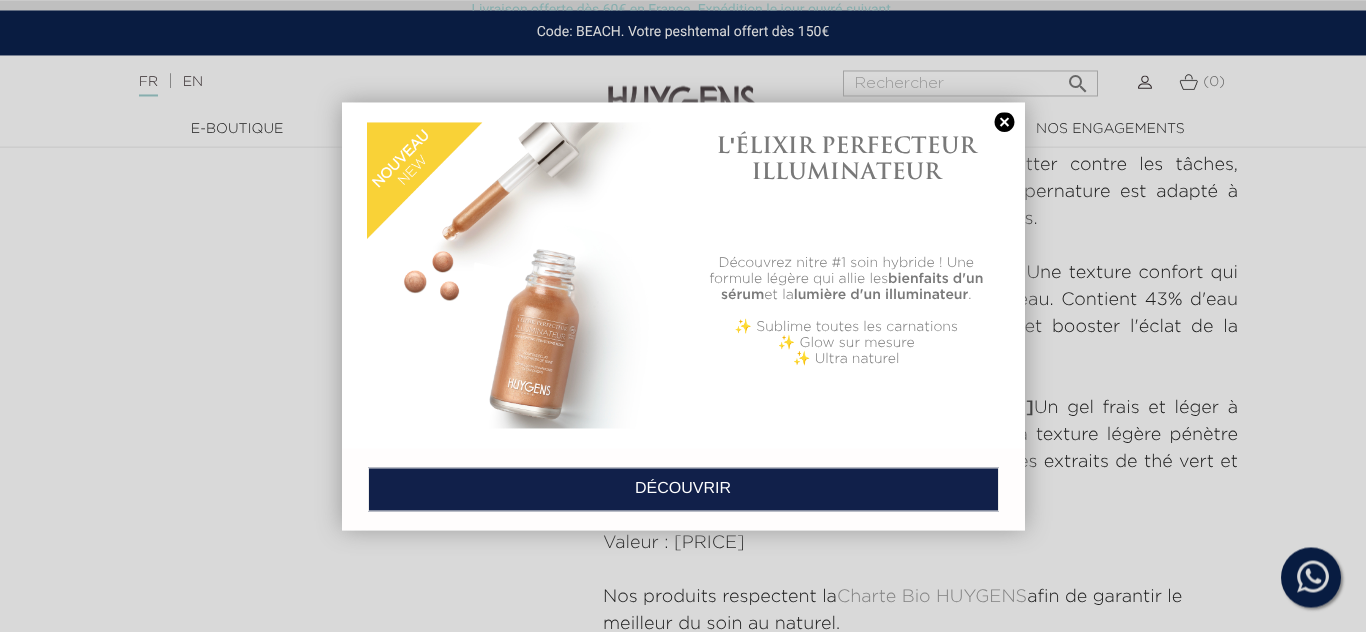 scroll, scrollTop: 867, scrollLeft: 0, axis: vertical 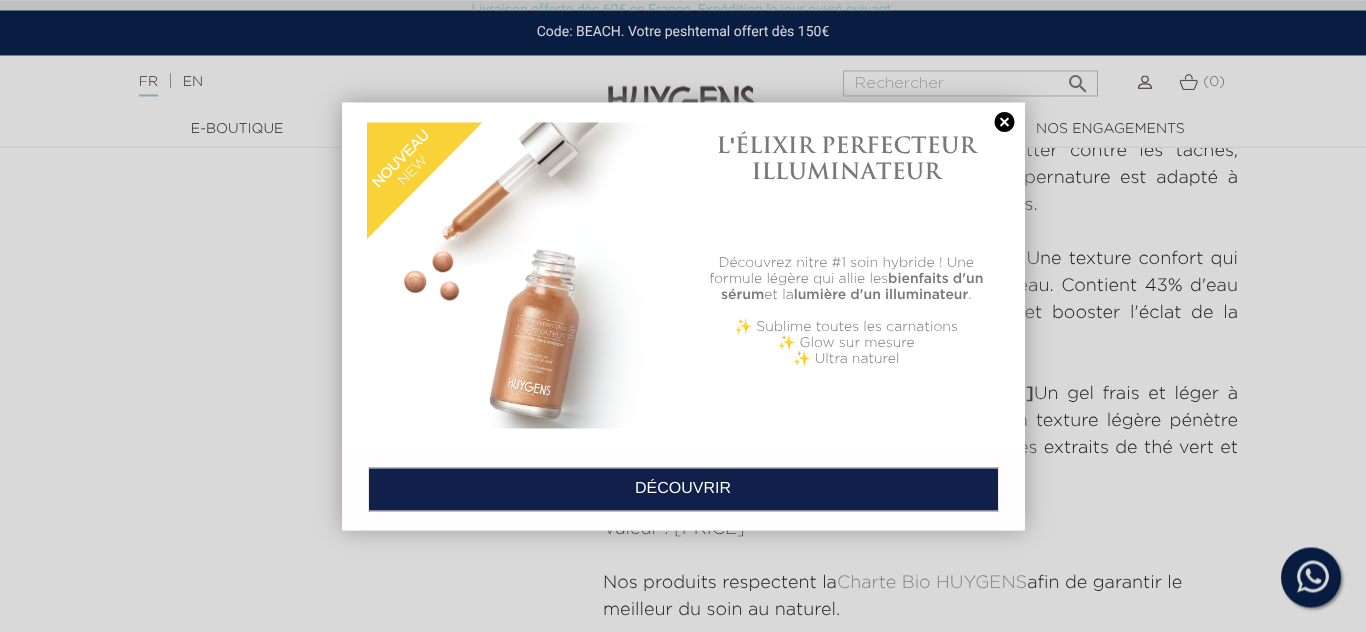 click at bounding box center (1005, 122) 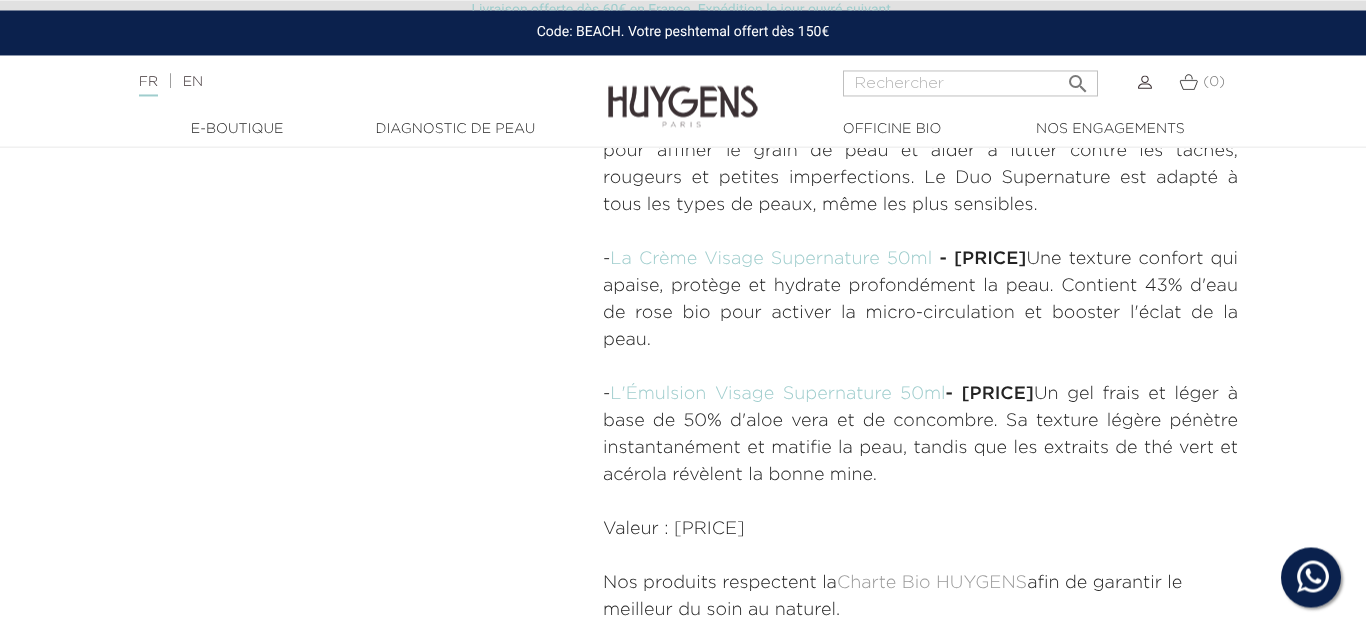 click on "-  L'Émulsion Visage Supernature 50ml  - [PRICE]  Un gel frais et léger à base de 50% d'aloe vera et de concombre. Sa texture légère pénètre instantanément et matifie la peau, tandis que les extraits de thé vert et acérola révèlent la bonne mine." at bounding box center [920, 435] 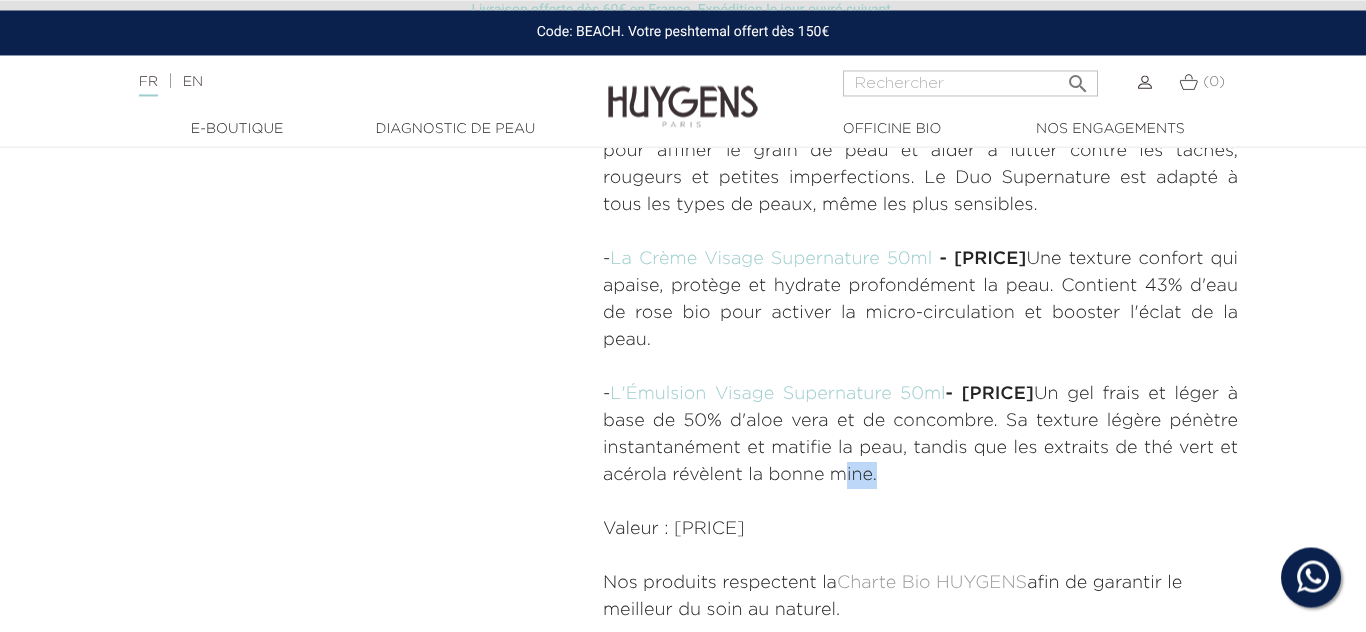 click on "-  L'Émulsion Visage Supernature 50ml  - 24 €  Un gel frais et léger à base de 50% d'aloe vera et de concombre. Sa texture légère pénètre instantanément et matifie la peau, tandis que les extraits de thé vert et acérola révèlent la bonne mine." at bounding box center [920, 435] 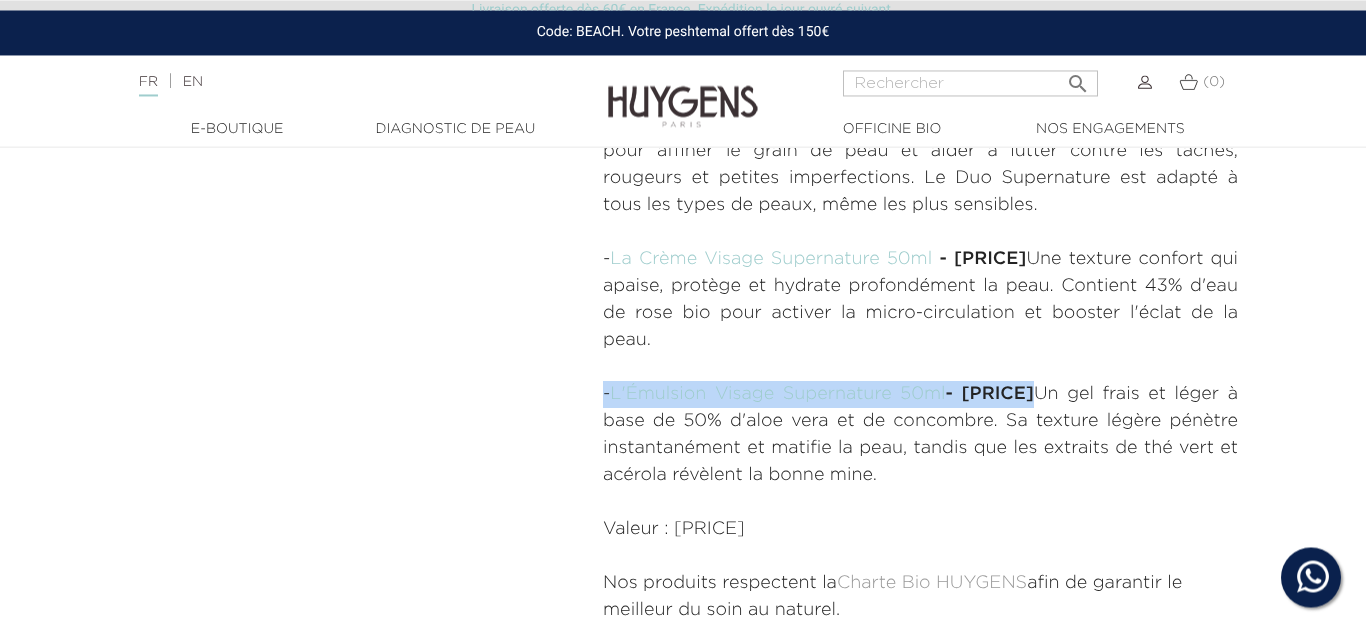 click on "-  L'Émulsion Visage Supernature 50ml  - 24 €  Un gel frais et léger à base de 50% d'aloe vera et de concombre. Sa texture légère pénètre instantanément et matifie la peau, tandis que les extraits de thé vert et acérola révèlent la bonne mine." at bounding box center [920, 435] 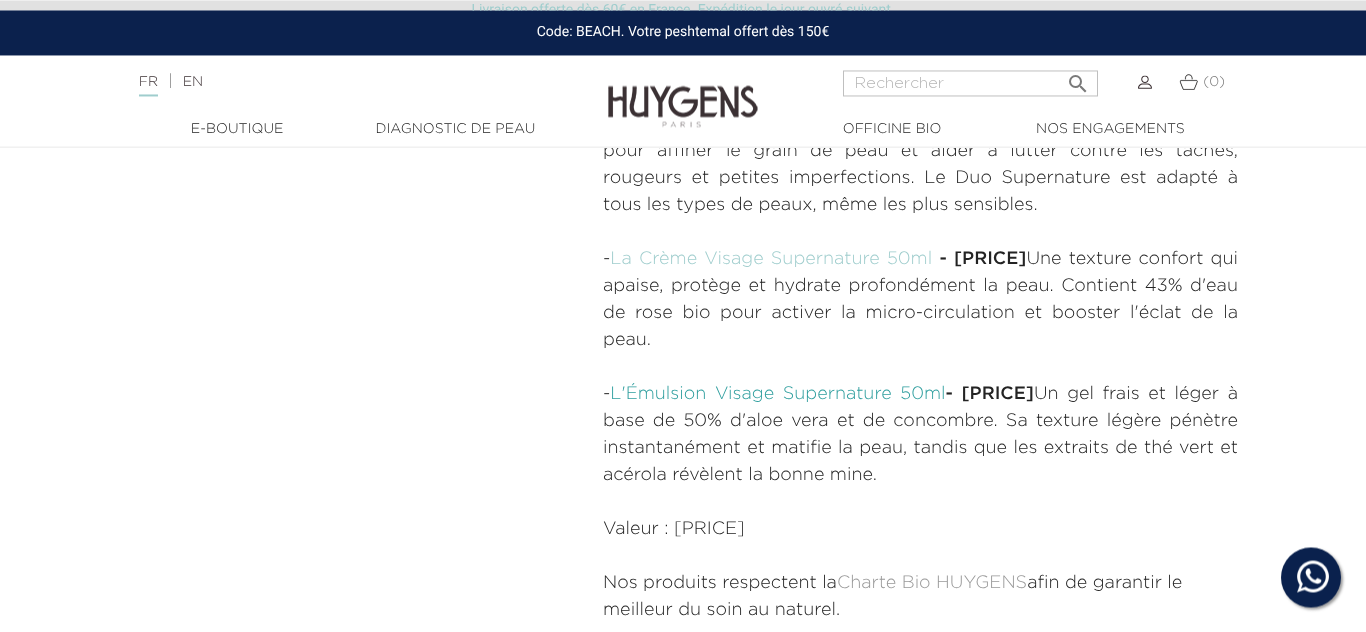 click on "L'Émulsion Visage Supernature 50ml" at bounding box center [777, 394] 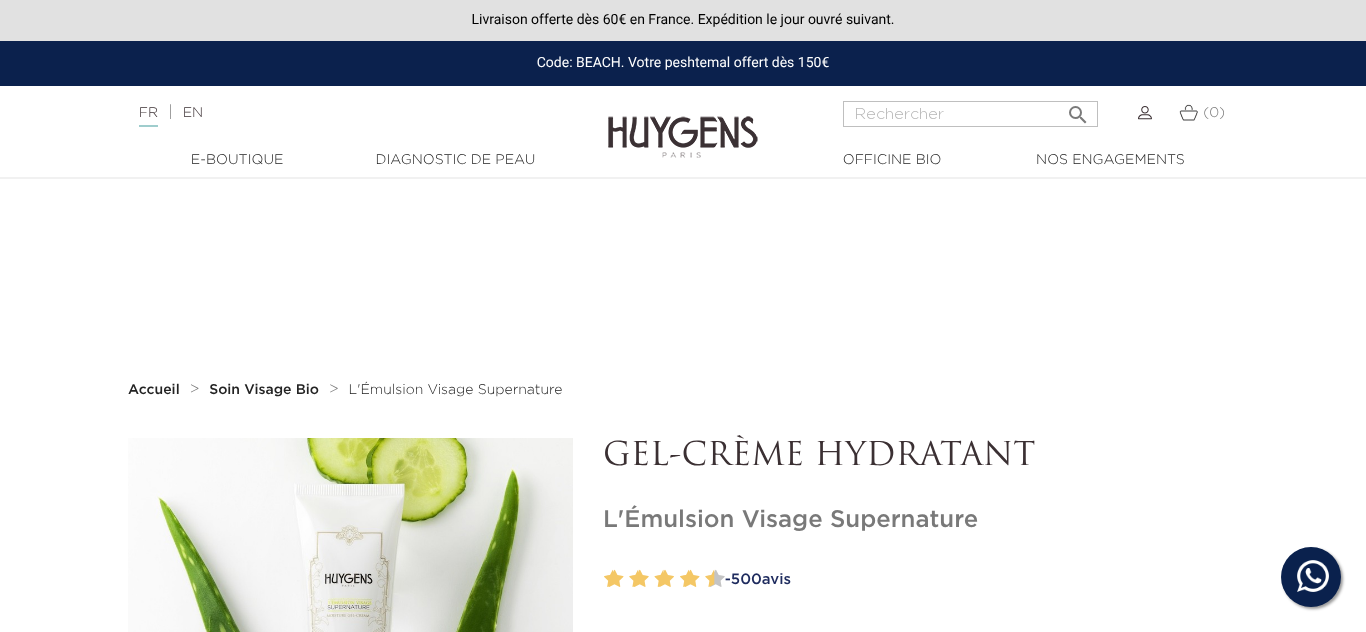 click at bounding box center [294, 958] 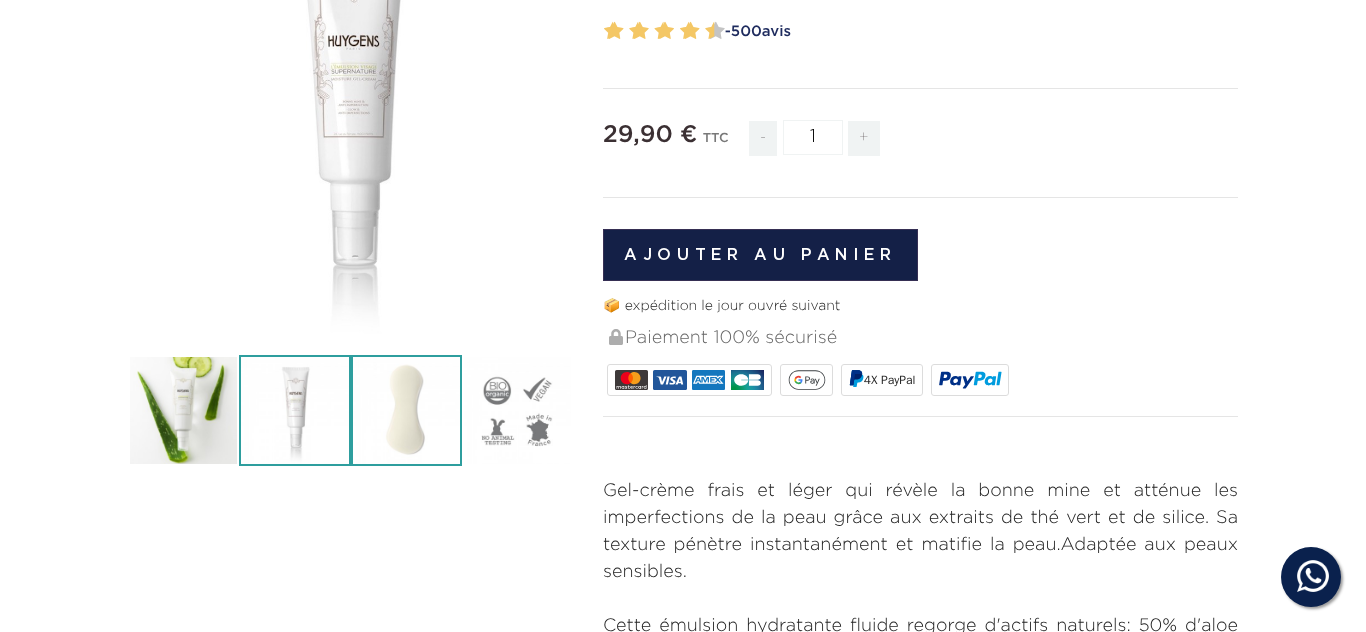 click at bounding box center [406, 410] 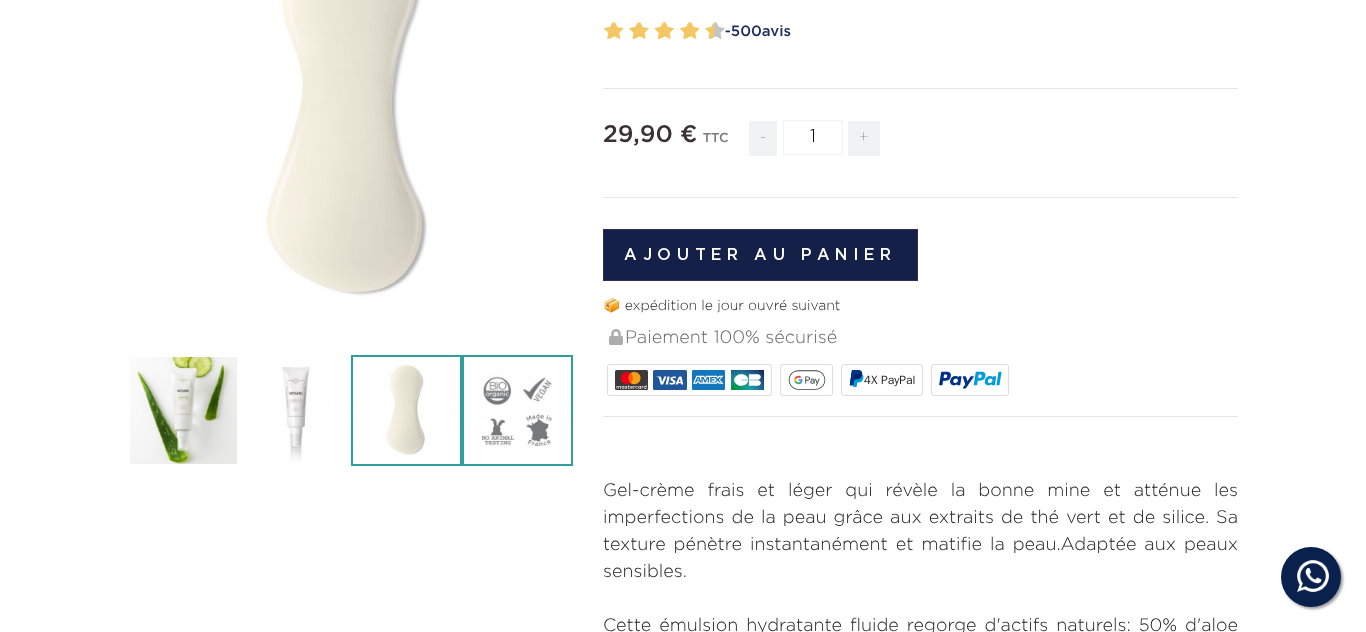 click at bounding box center (517, 410) 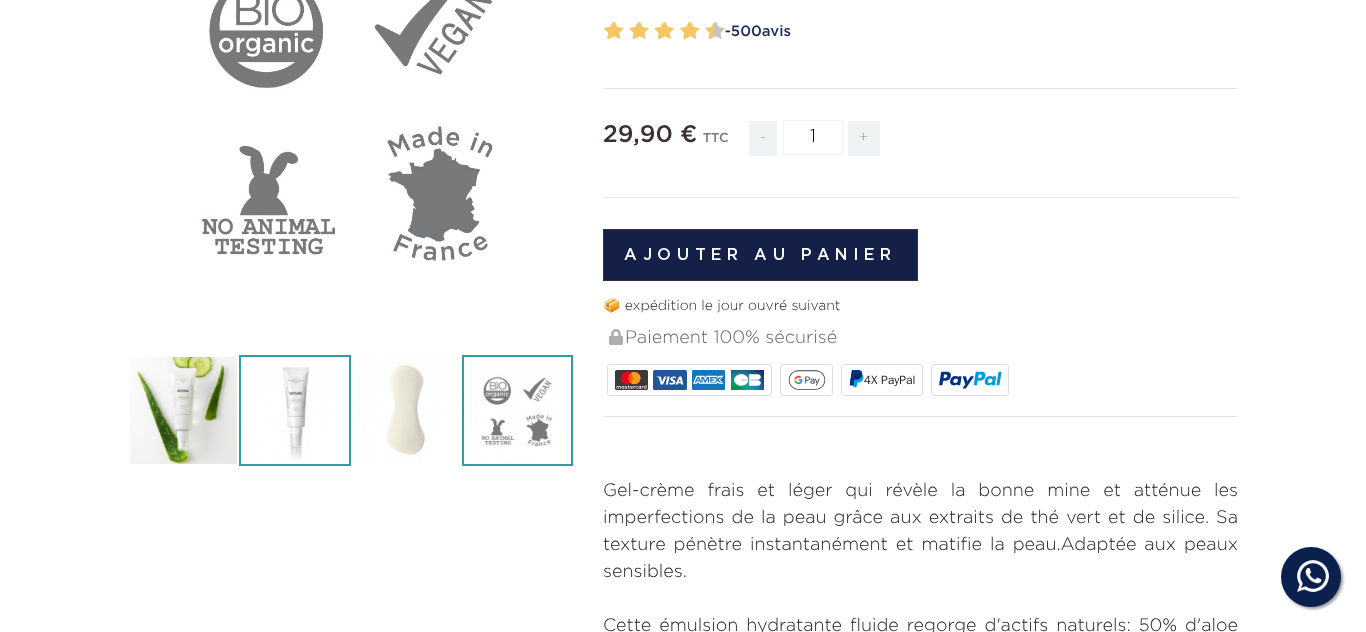 click at bounding box center [294, 410] 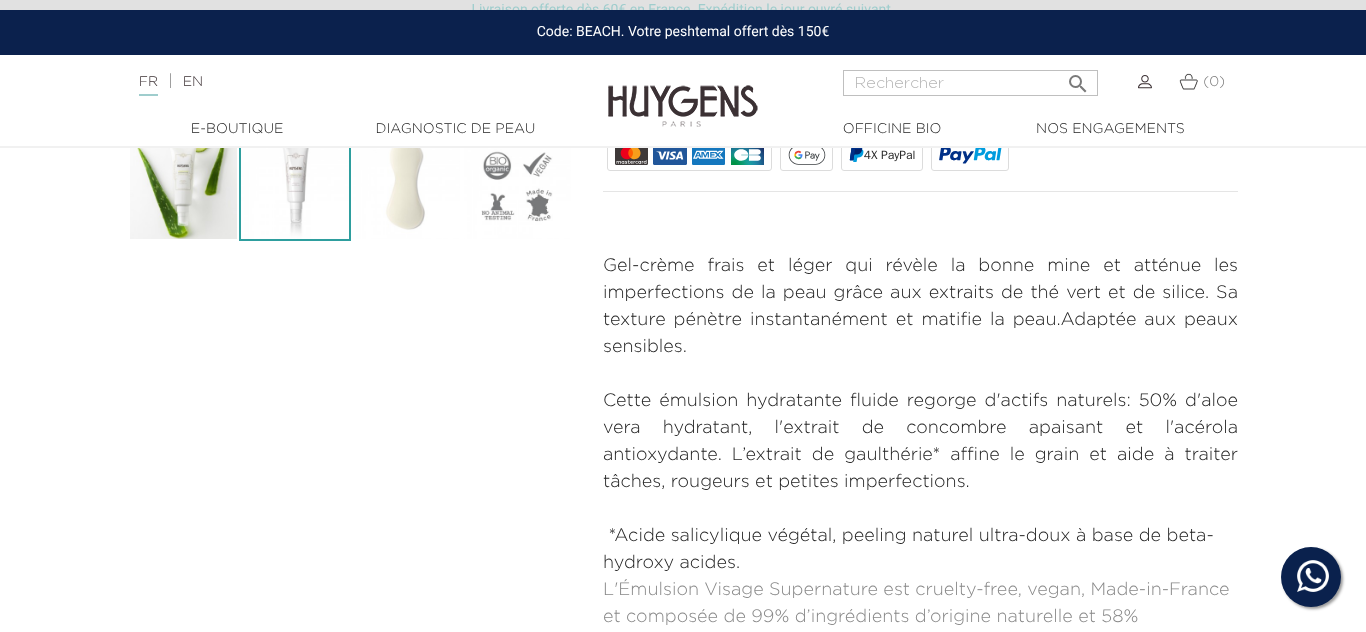 scroll, scrollTop: 648, scrollLeft: 0, axis: vertical 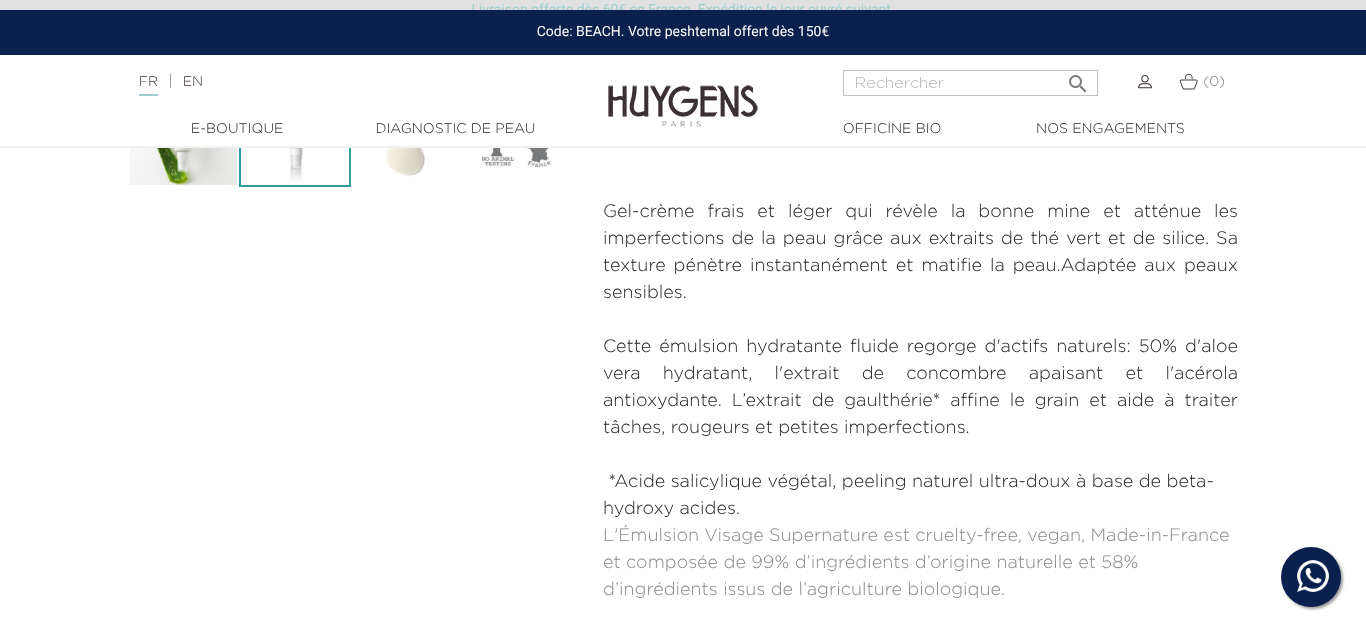 click on "Gel-crème frais et léger qui révèle la bonne mine et atténue les imperfections de la peau grâce aux extraits de thé vert et de silice. Sa texture pénètre instantanément et matifie la peau. Adaptée aux peaux sensibles." at bounding box center (920, 253) 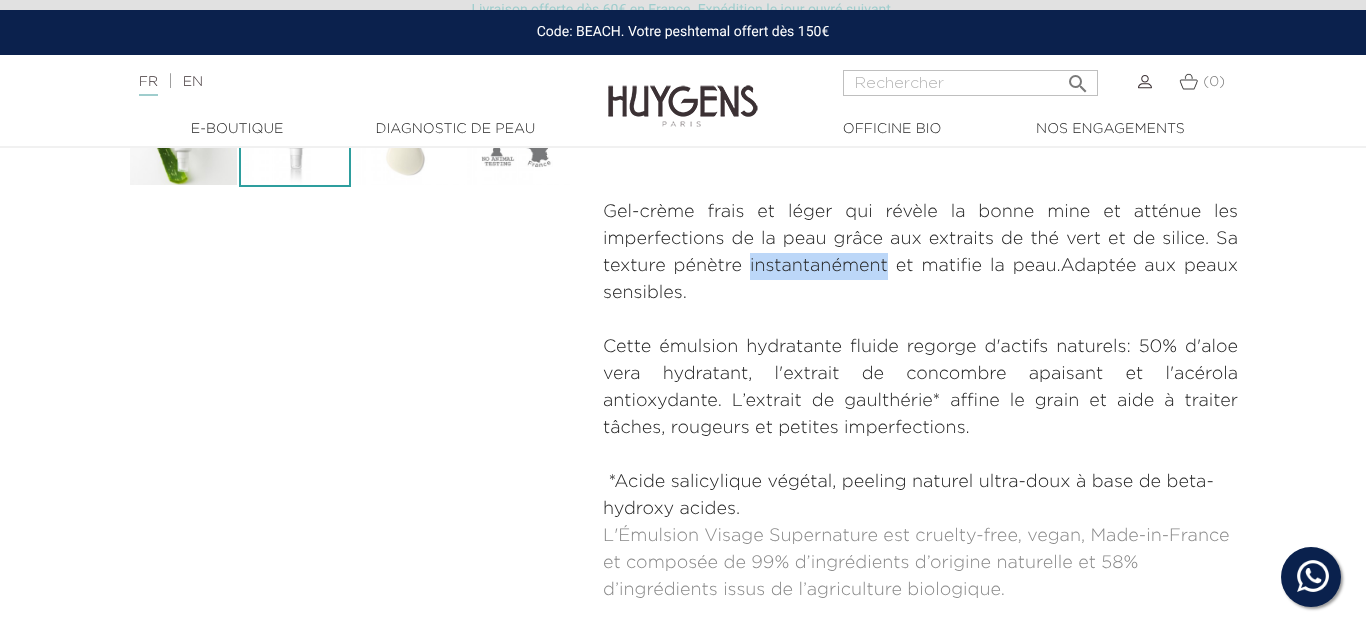 click on "Gel-crème frais et léger qui révèle la bonne mine et atténue les imperfections de la peau grâce aux extraits de thé vert et de silice. Sa texture pénètre instantanément et matifie la peau. Adaptée aux peaux sensibles." at bounding box center (920, 253) 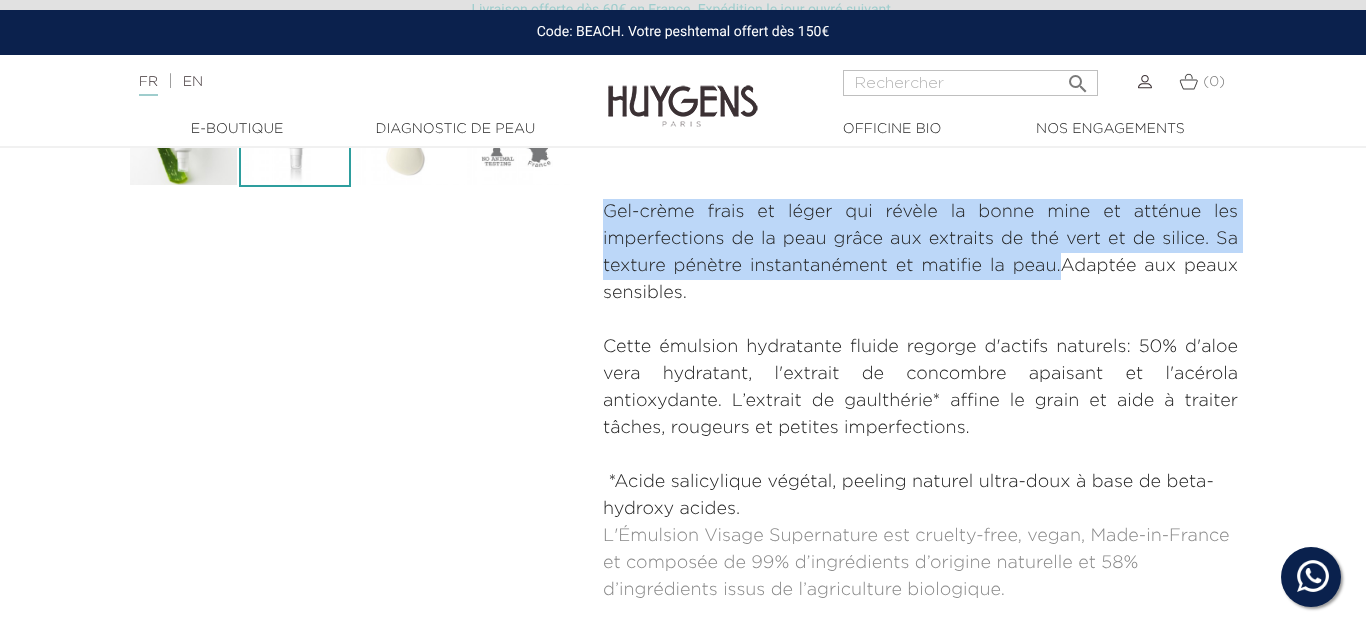click on "Gel-crème frais et léger qui révèle la bonne mine et atténue les imperfections de la peau grâce aux extraits de thé vert et de silice. Sa texture pénètre instantanément et matifie la peau. Adaptée aux peaux sensibles." at bounding box center [920, 253] 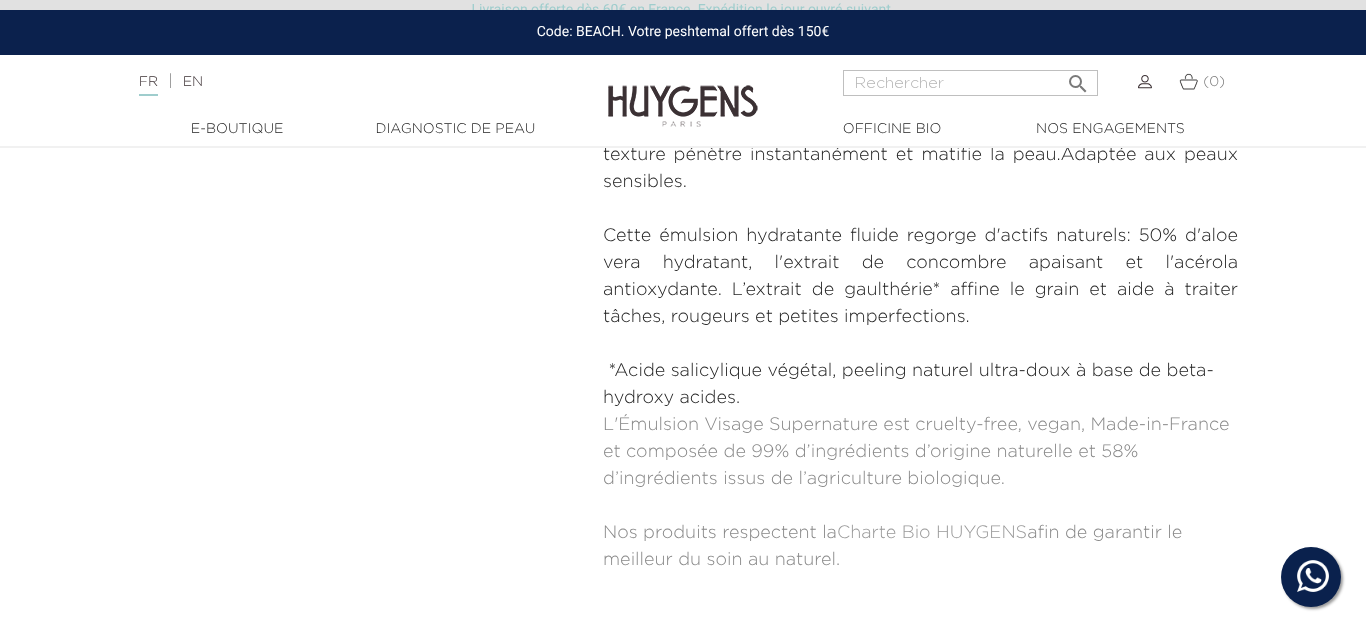 scroll, scrollTop: 763, scrollLeft: 0, axis: vertical 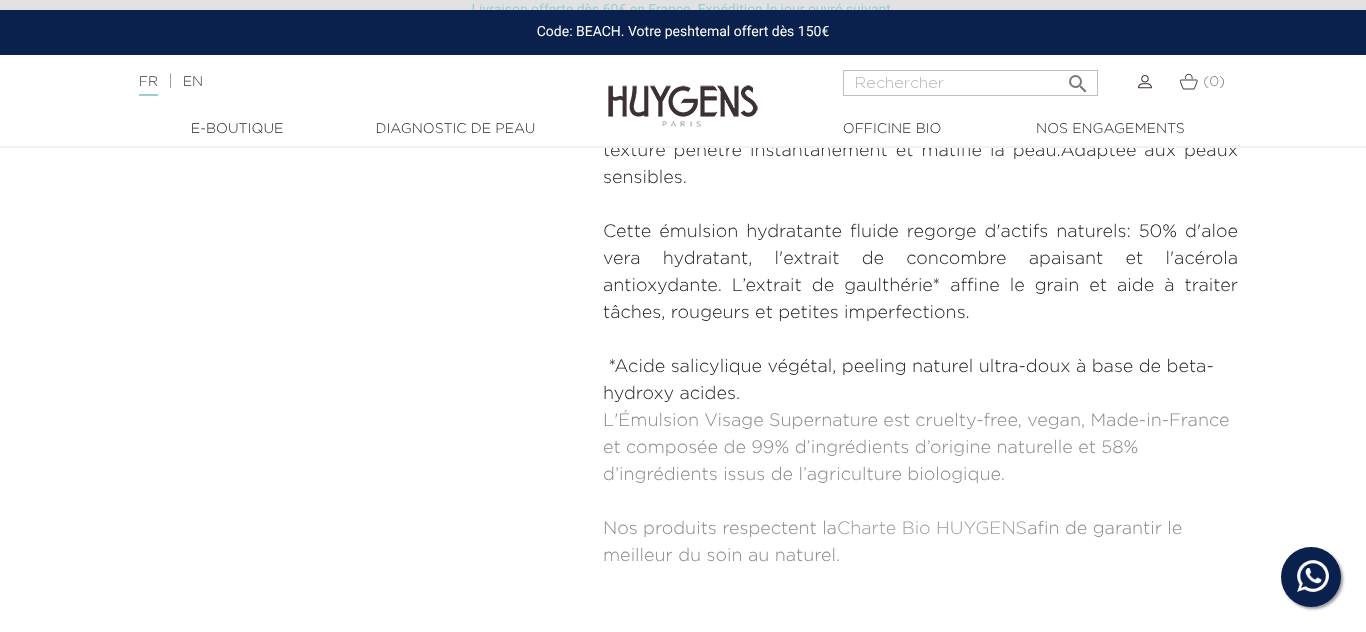 click on "Cette émulsion hydratante fluide regorge d'actifs naturels: 50% d'aloe vera hydratant, l'extrait de concombre apaisant et l'acérola antioxydante. L’extrait de gaulthérie* affine le grain et aide à traiter tâches, rougeurs et petites imperfections." at bounding box center (920, 273) 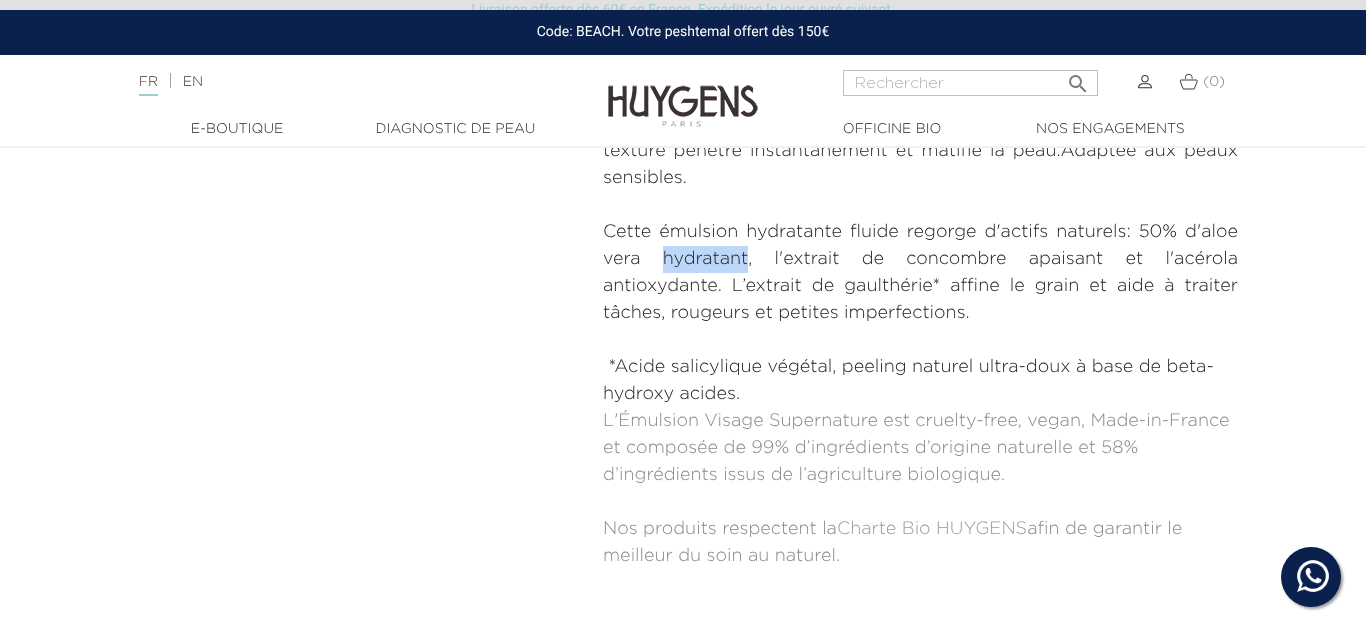 click on "Cette émulsion hydratante fluide regorge d'actifs naturels: 50% d'aloe vera hydratant, l'extrait de concombre apaisant et l'acérola antioxydante. L’extrait de gaulthérie* affine le grain et aide à traiter tâches, rougeurs et petites imperfections." at bounding box center [920, 273] 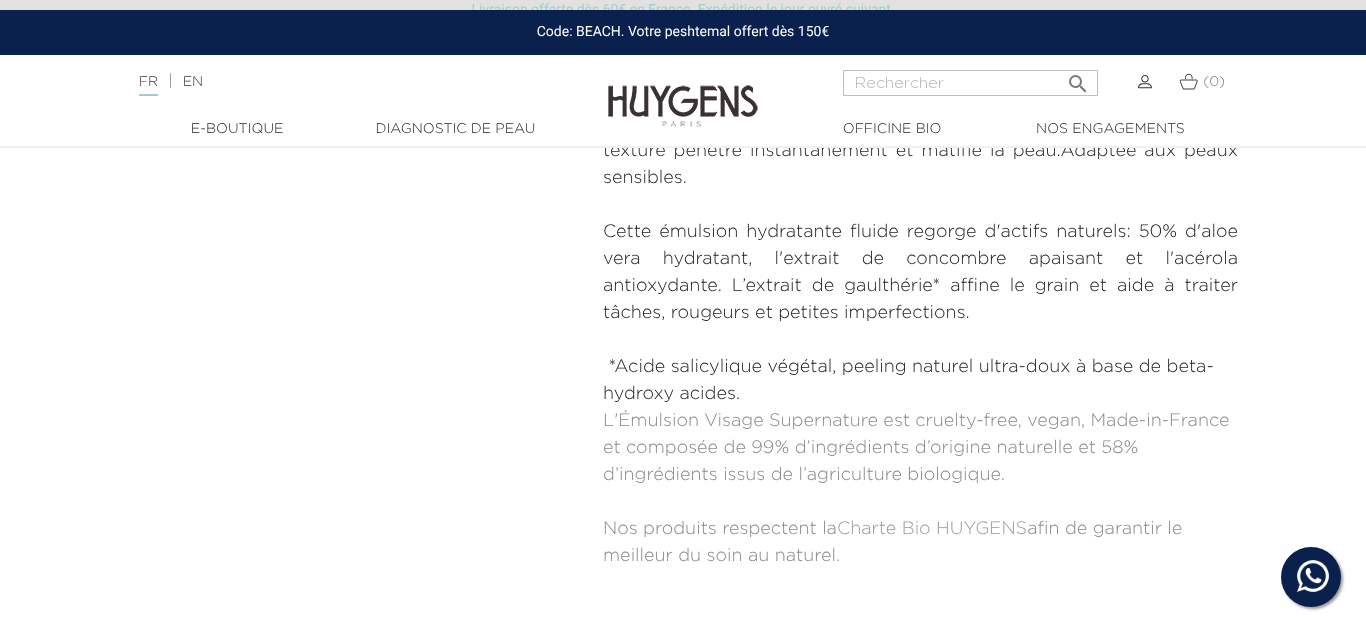 click on "Cette émulsion hydratante fluide regorge d'actifs naturels: 50% d'aloe vera hydratant, l'extrait de concombre apaisant et l'acérola antioxydante. L’extrait de gaulthérie* affine le grain et aide à traiter tâches, rougeurs et petites imperfections." at bounding box center (920, 273) 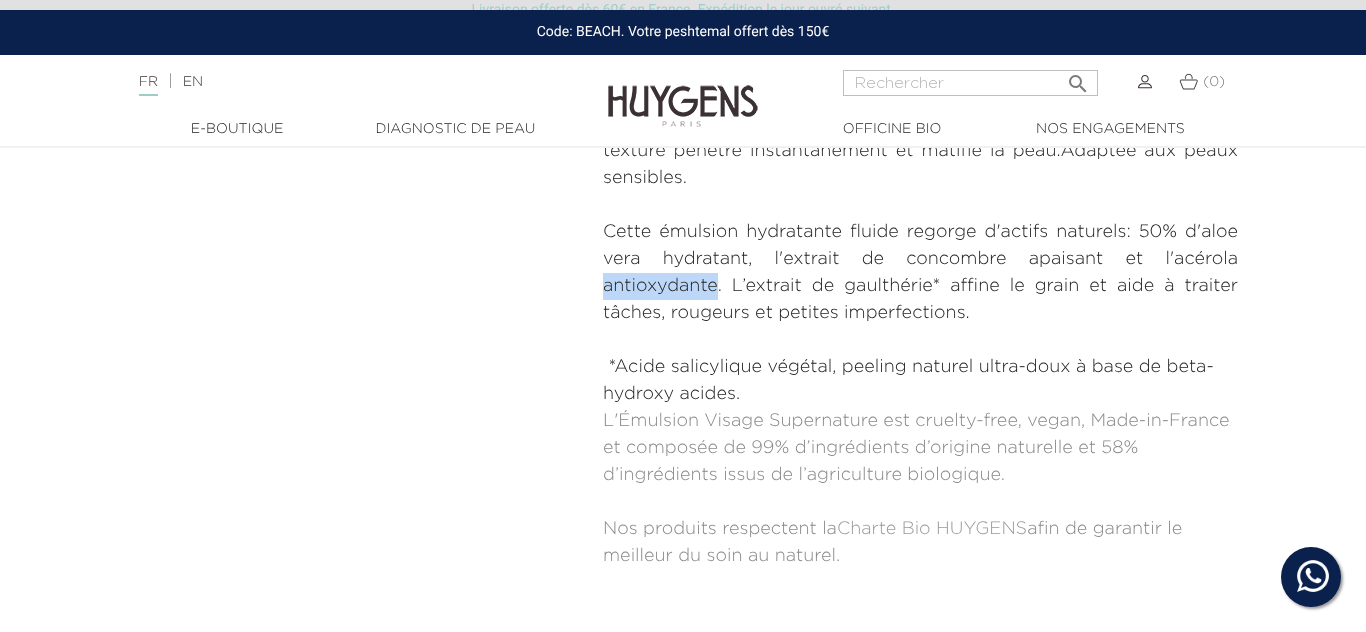 click on "Cette émulsion hydratante fluide regorge d'actifs naturels: 50% d'aloe vera hydratant, l'extrait de concombre apaisant et l'acérola antioxydante. L’extrait de gaulthérie* affine le grain et aide à traiter tâches, rougeurs et petites imperfections." at bounding box center (920, 272) 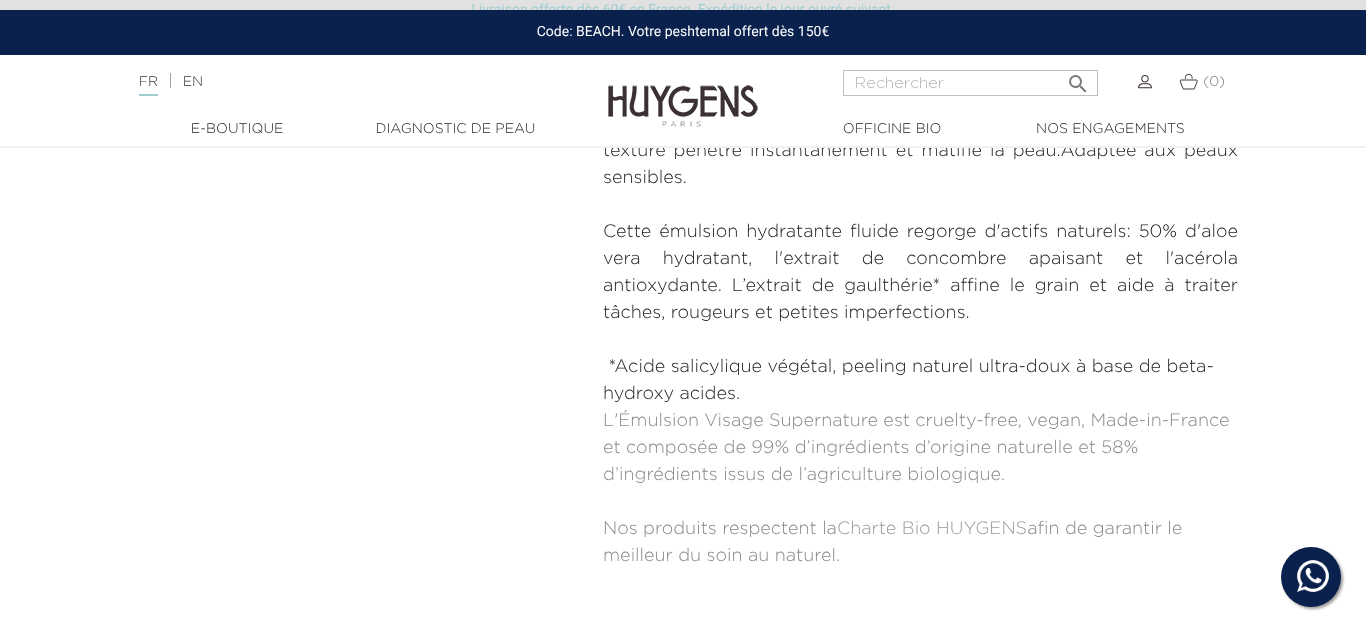 click on "Cette émulsion hydratante fluide regorge d'actifs naturels: 50% d'aloe vera hydratant, l'extrait de concombre apaisant et l'acérola antioxydante. L’extrait de gaulthérie* affine le grain et aide à traiter tâches, rougeurs et petites imperfections." at bounding box center [920, 272] 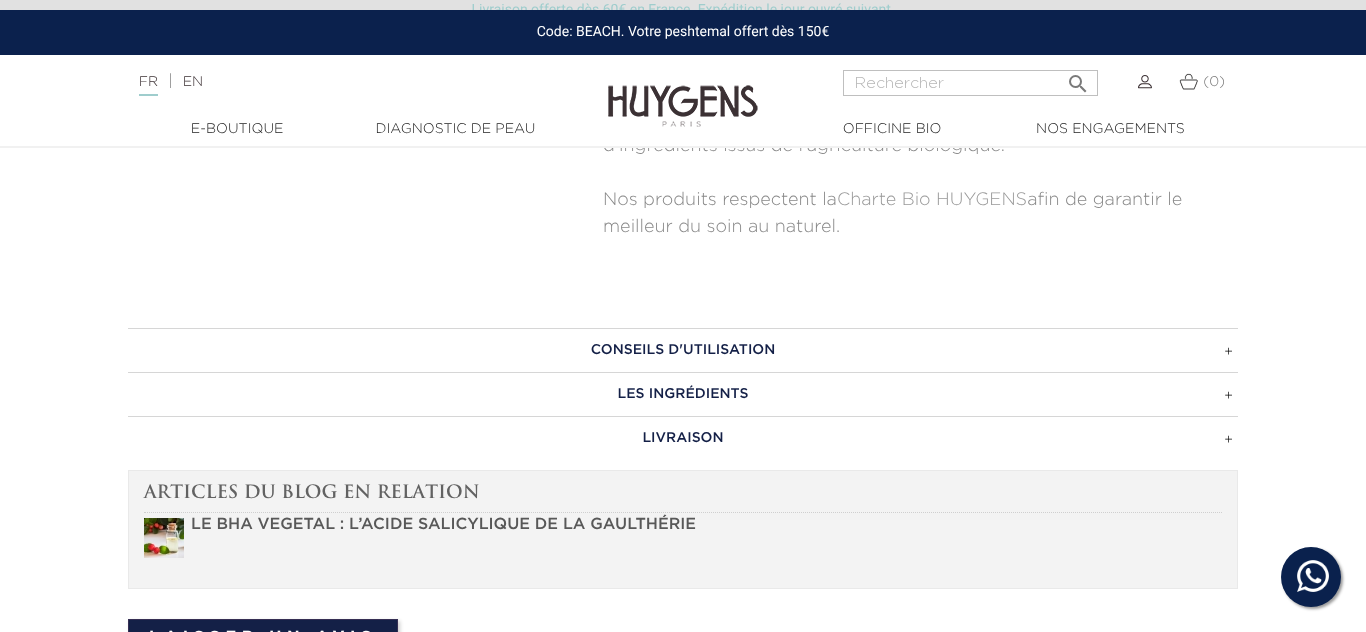 scroll, scrollTop: 1094, scrollLeft: 0, axis: vertical 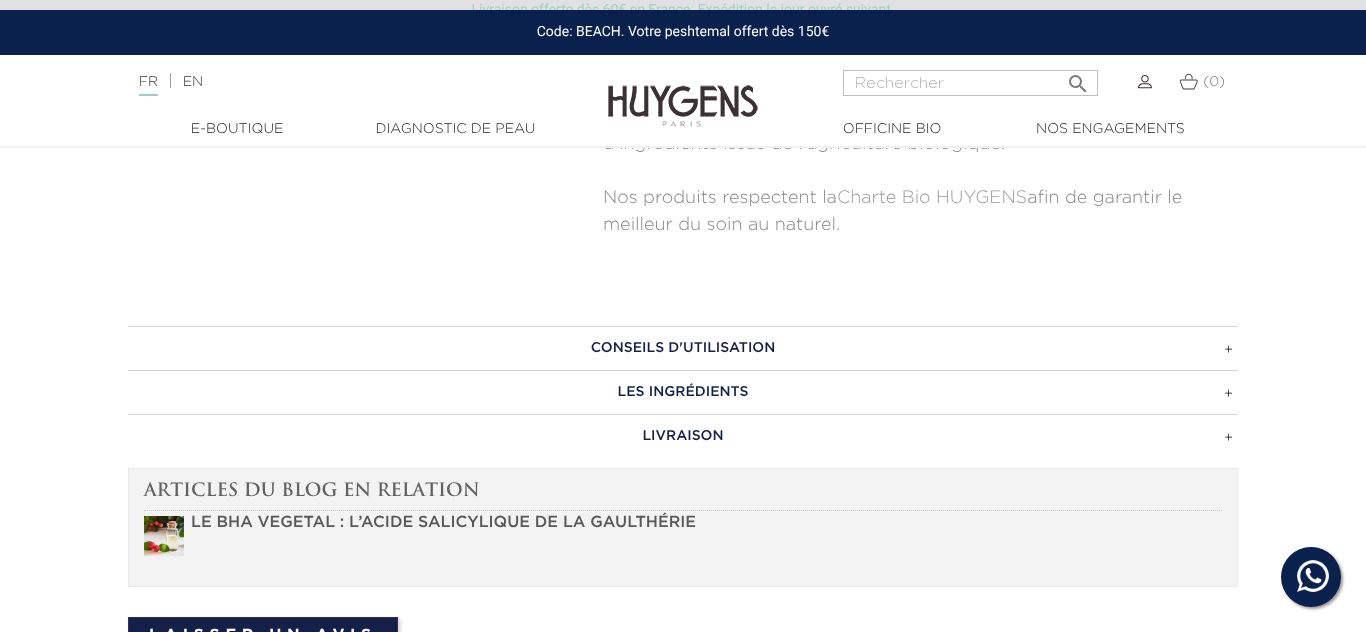 click on "CONSEILS D'UTILISATION" at bounding box center [683, 348] 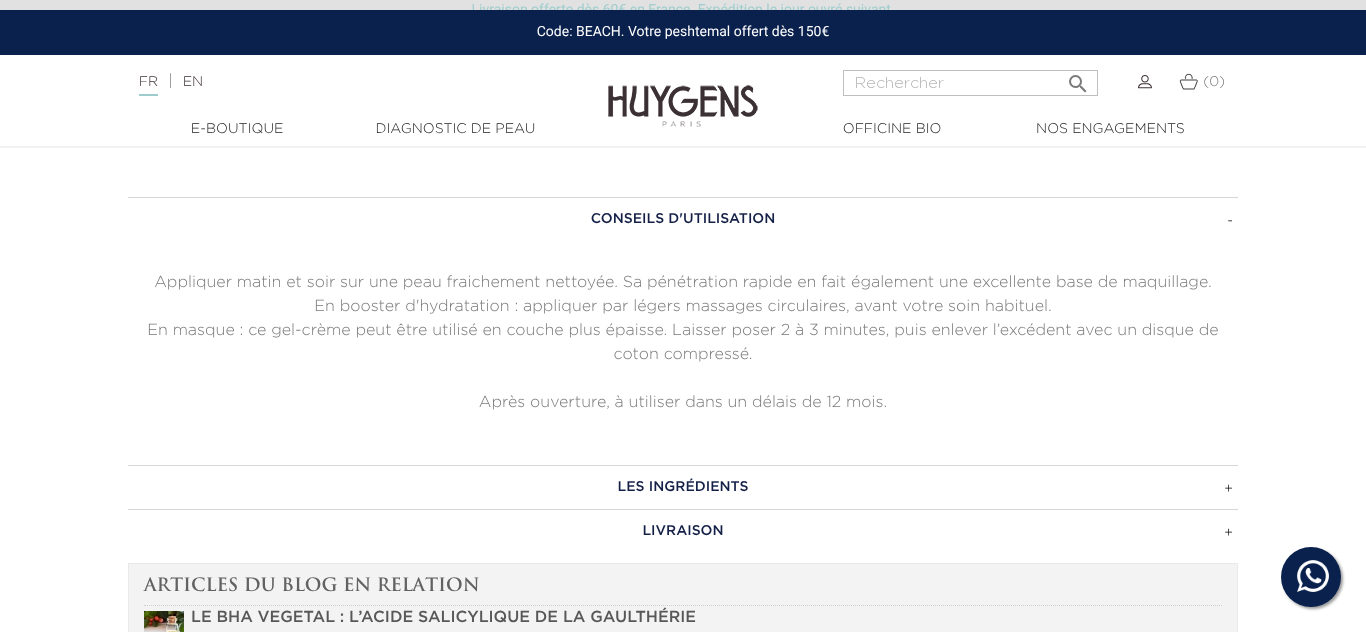 scroll, scrollTop: 1225, scrollLeft: 0, axis: vertical 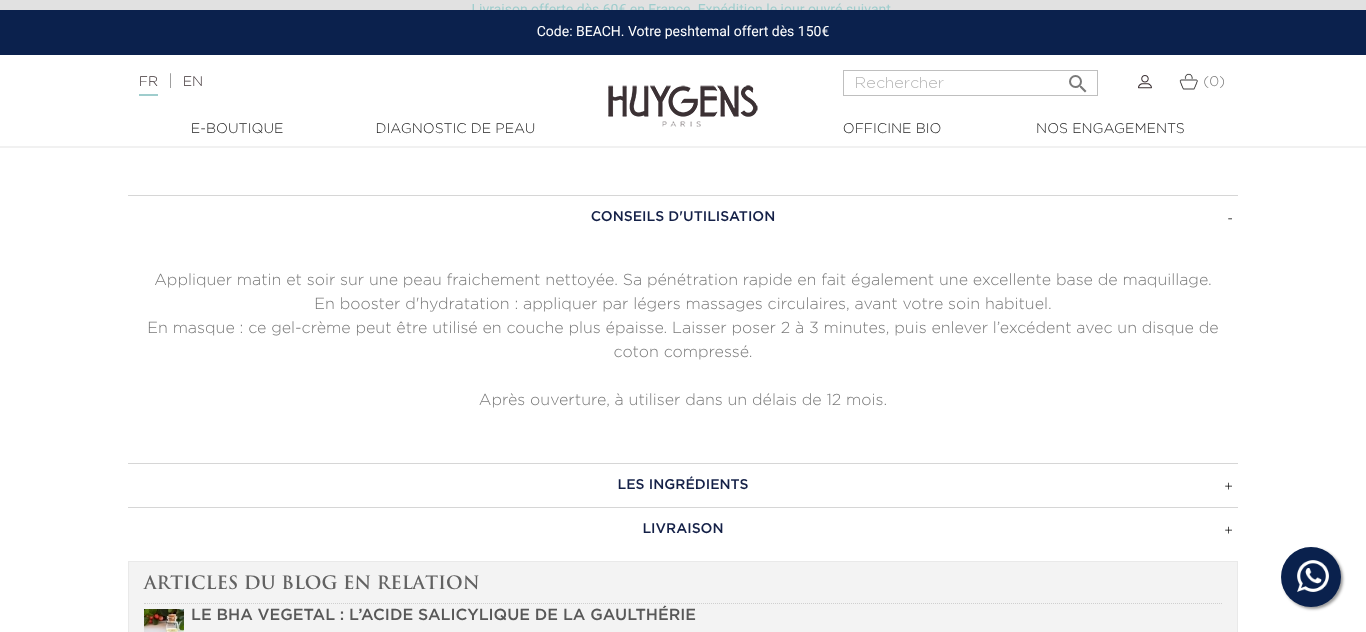 click on "En masque : ce gel-crème peut être utilisé en couche plus épaisse. Laisser poser 2 à 3 minutes, puis enlever l’excédent avec un disque de coton compressé." at bounding box center [683, 341] 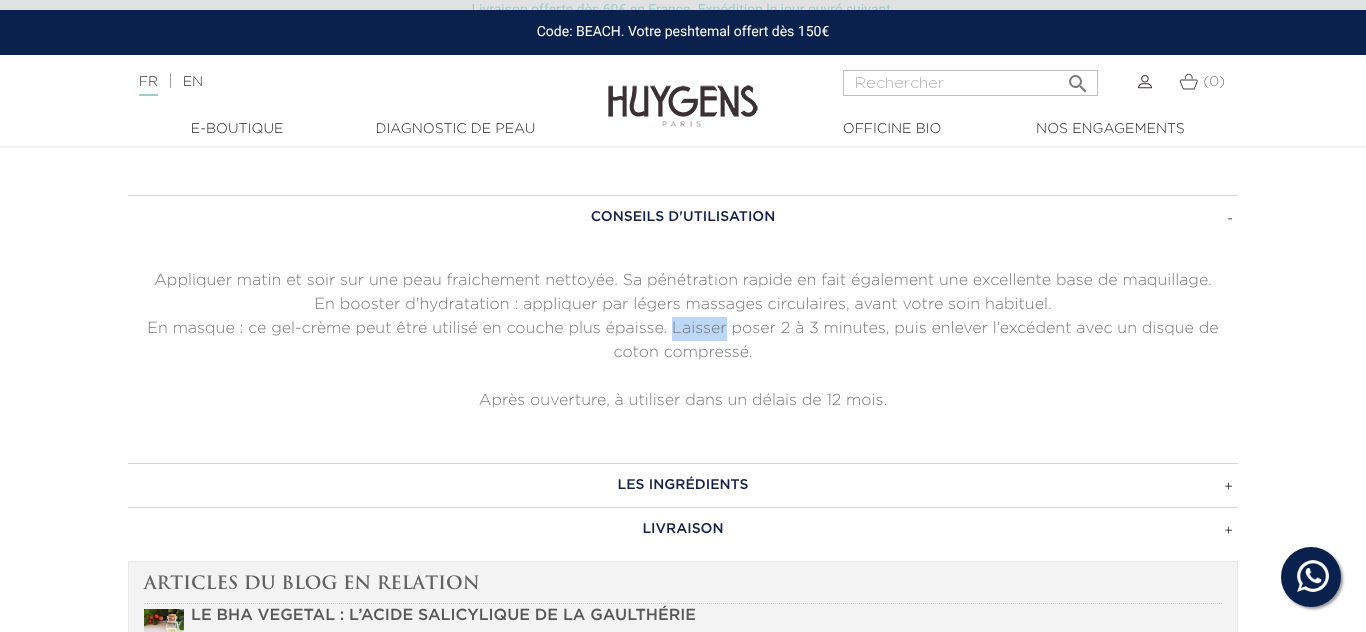 click on "En masque : ce gel-crème peut être utilisé en couche plus épaisse. Laisser poser 2 à 3 minutes, puis enlever l’excédent avec un disque de coton compressé." at bounding box center [683, 341] 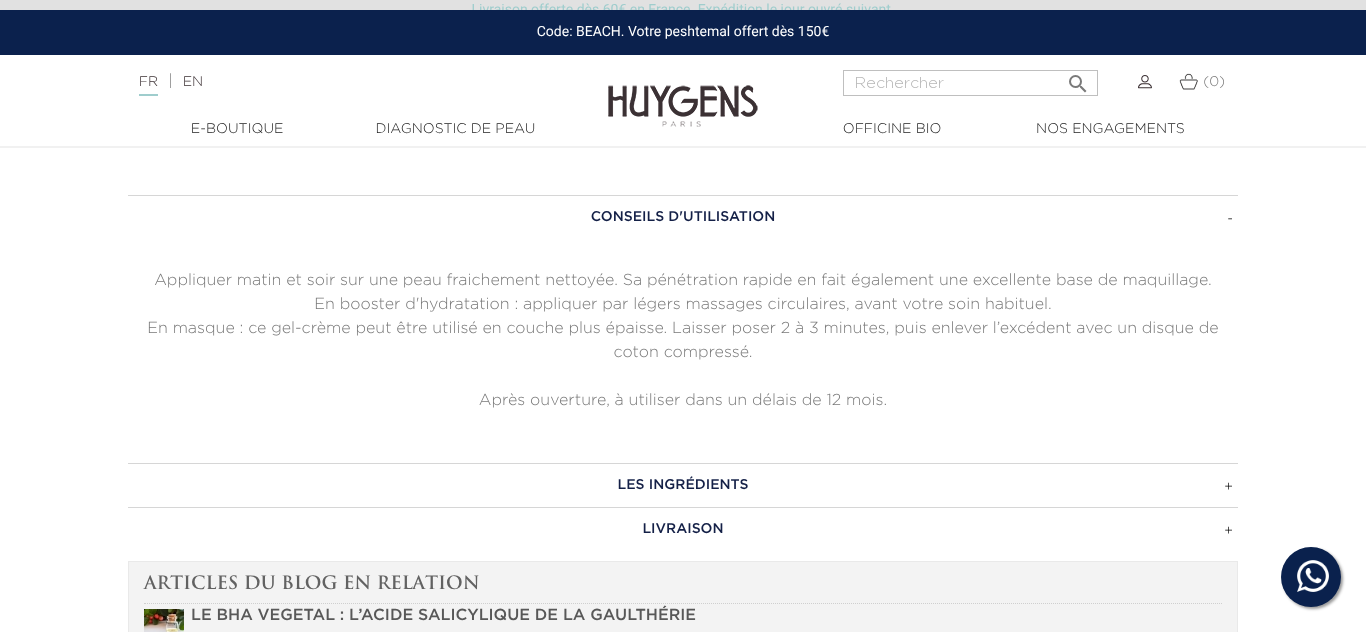 click on "En masque : ce gel-crème peut être utilisé en couche plus épaisse. Laisser poser 2 à 3 minutes, puis enlever l’excédent avec un disque de coton compressé." at bounding box center [683, 341] 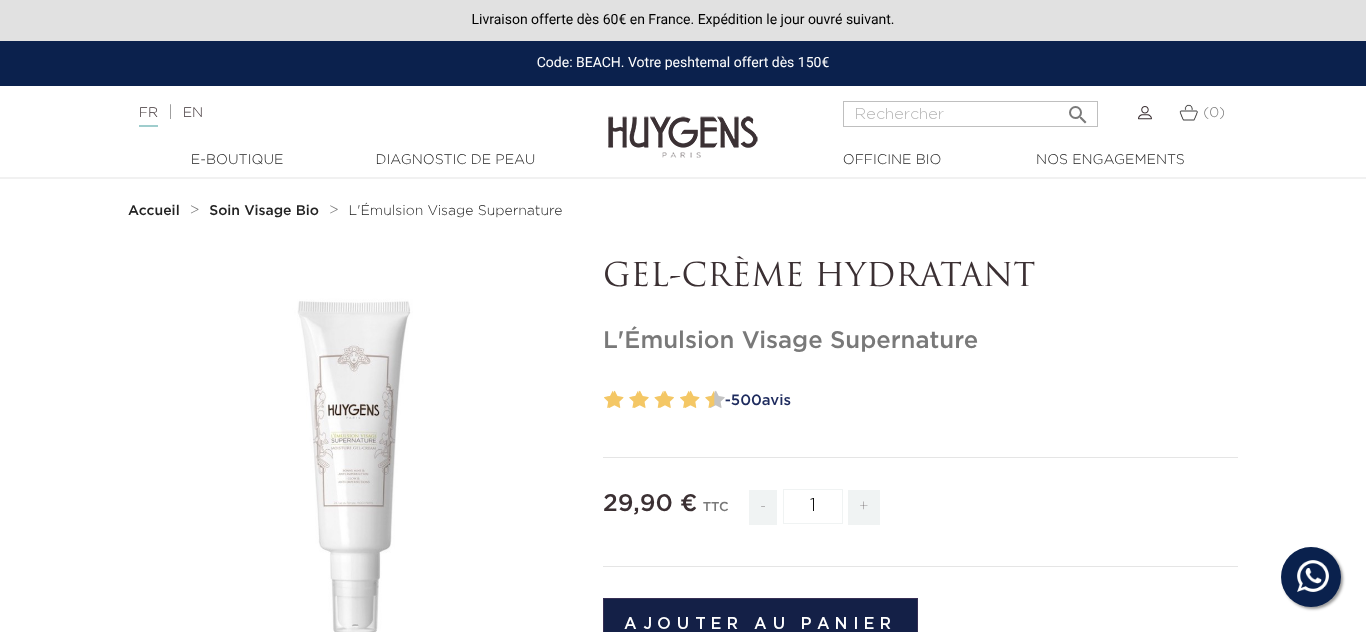 scroll, scrollTop: 11, scrollLeft: 0, axis: vertical 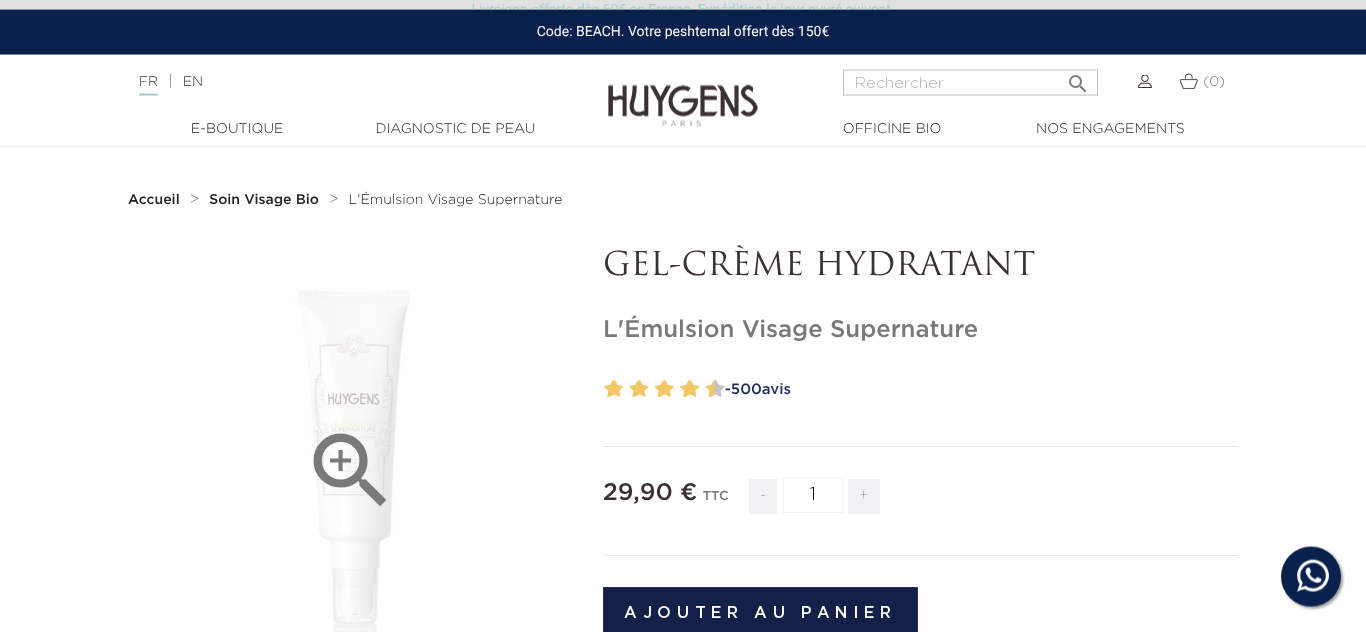 click on "" at bounding box center (351, 471) 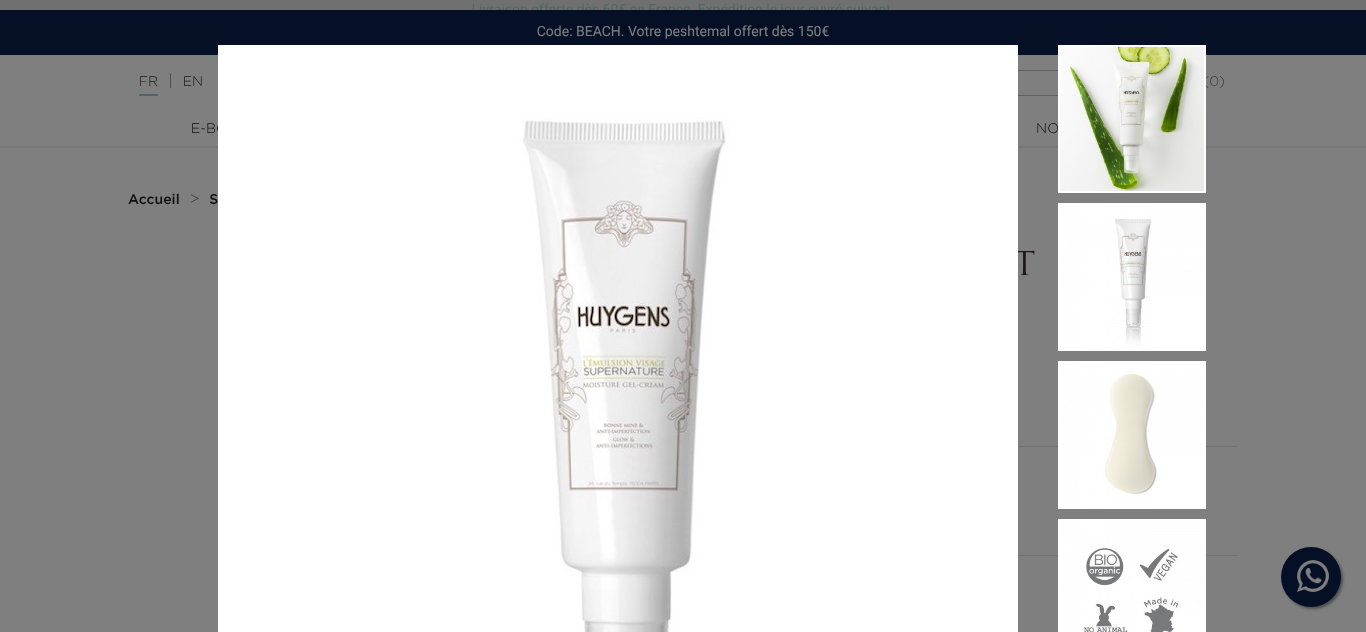 click at bounding box center (618, 445) 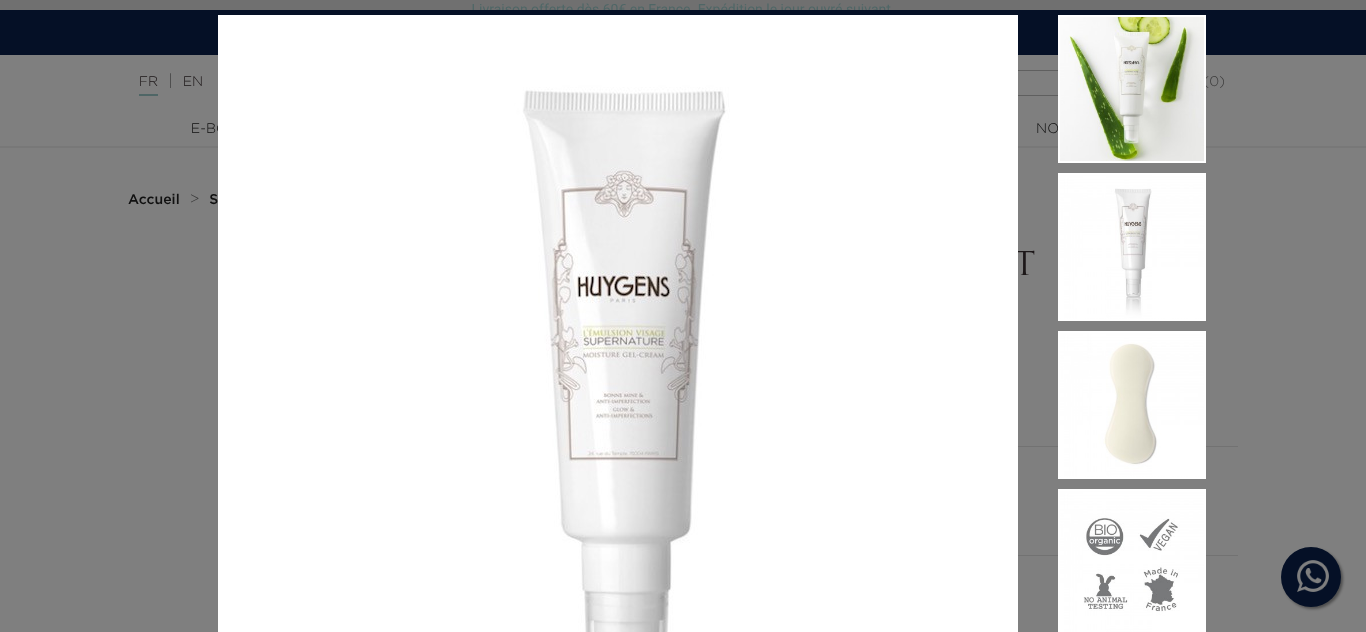 scroll, scrollTop: 27, scrollLeft: 0, axis: vertical 